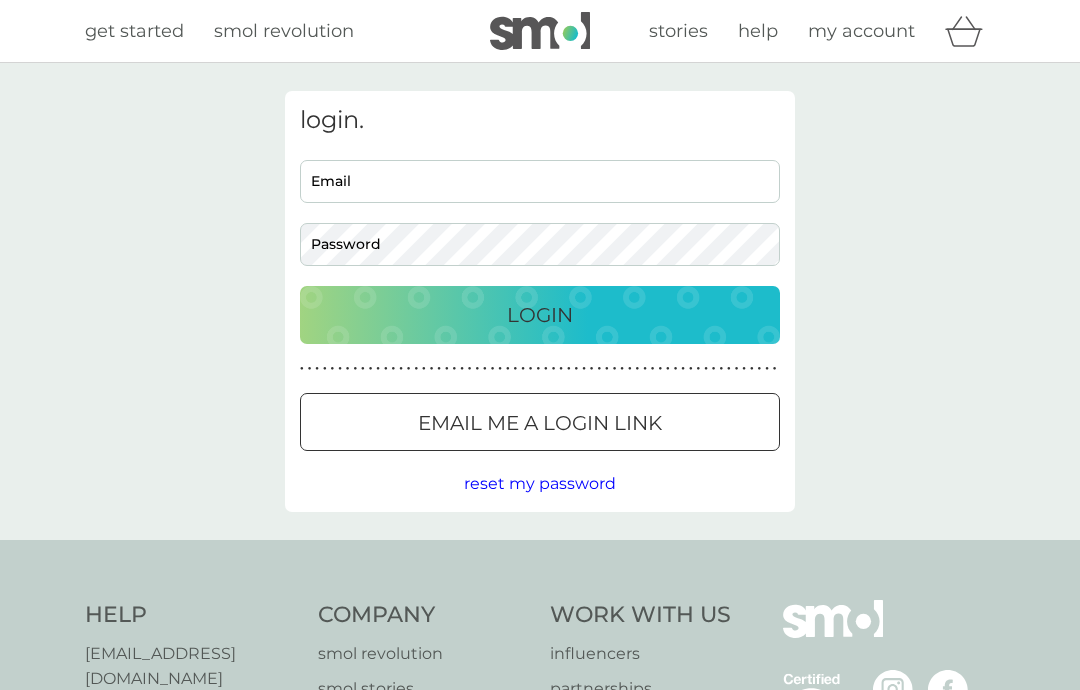 scroll, scrollTop: 0, scrollLeft: 0, axis: both 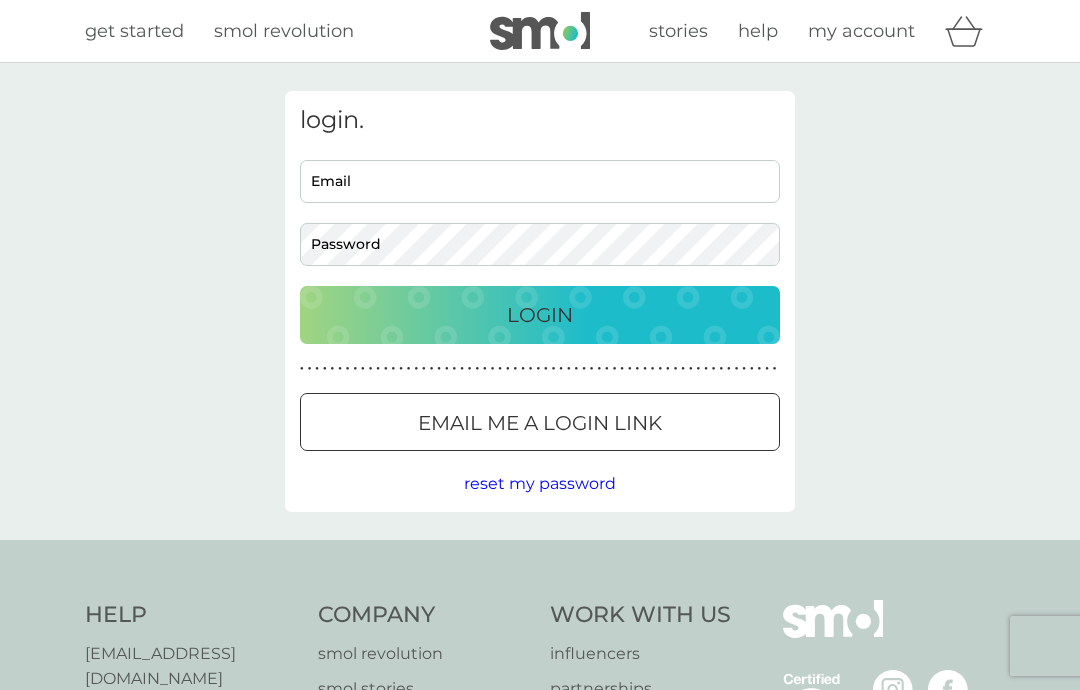 click on "Email" at bounding box center [540, 181] 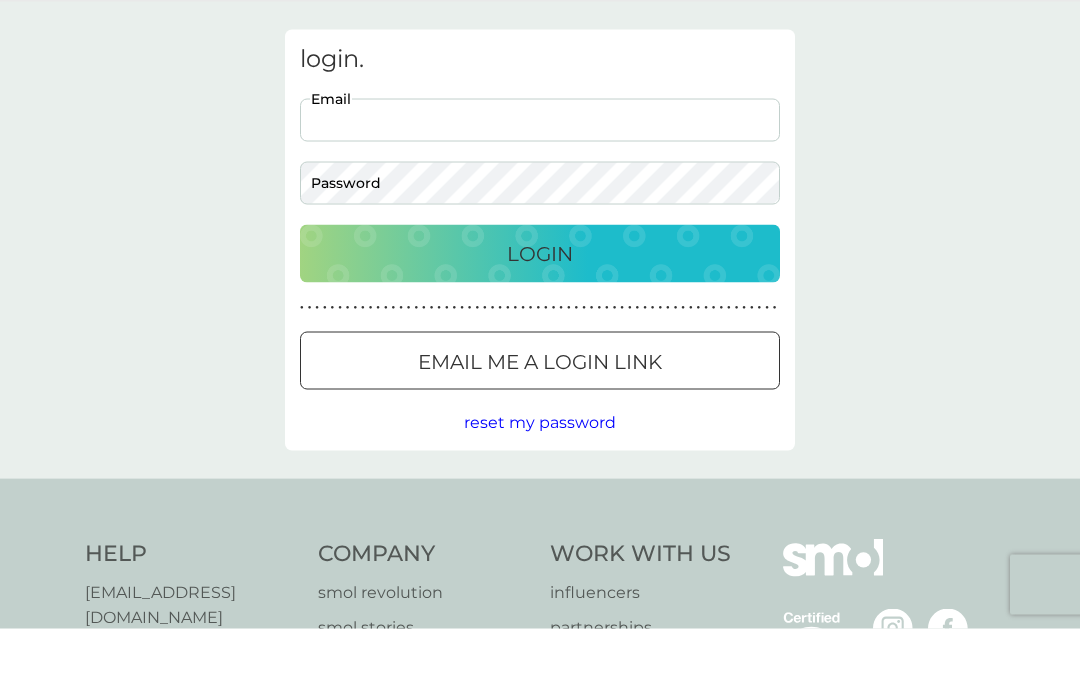 type on "caronita43@gmail.com" 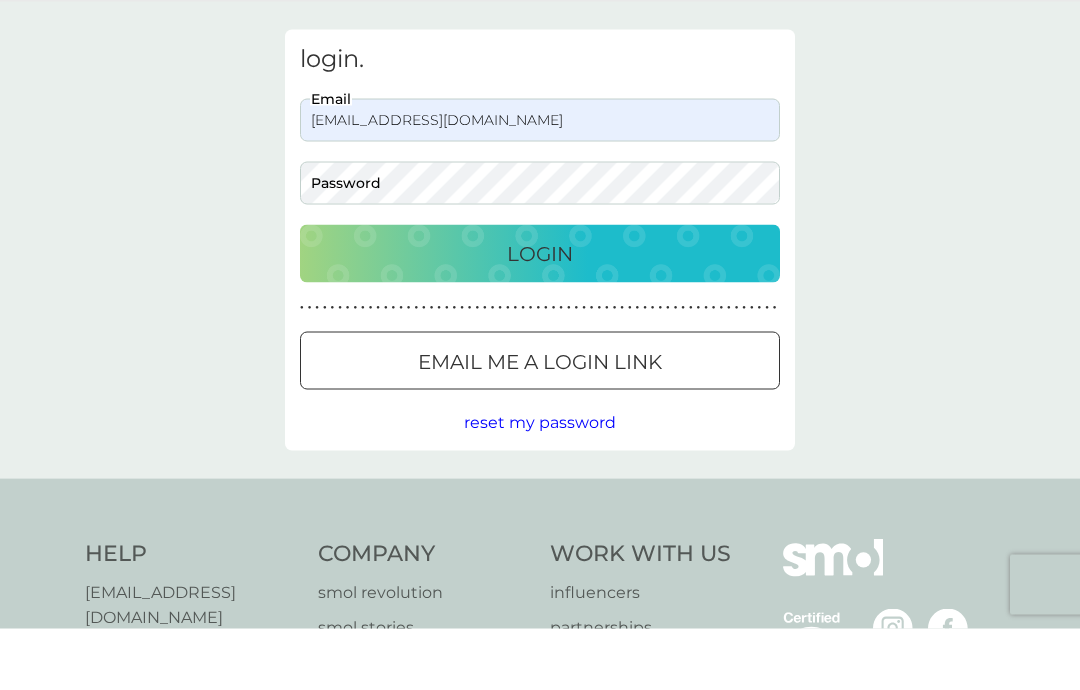 scroll, scrollTop: 62, scrollLeft: 0, axis: vertical 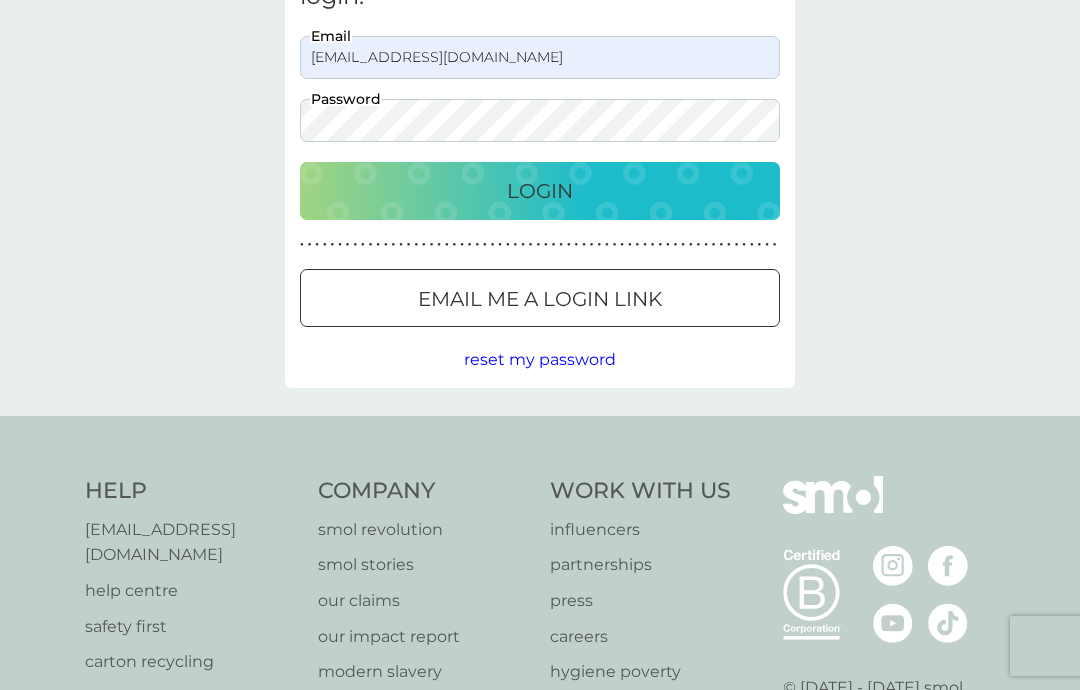 click on "Login" at bounding box center [540, 191] 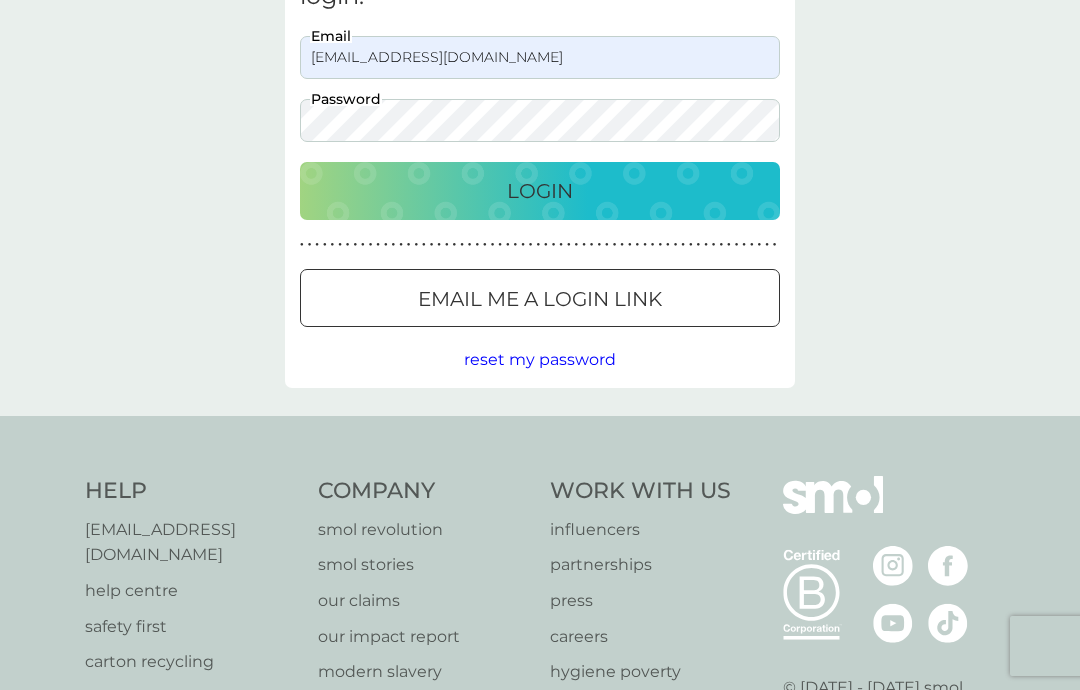 scroll, scrollTop: 125, scrollLeft: 0, axis: vertical 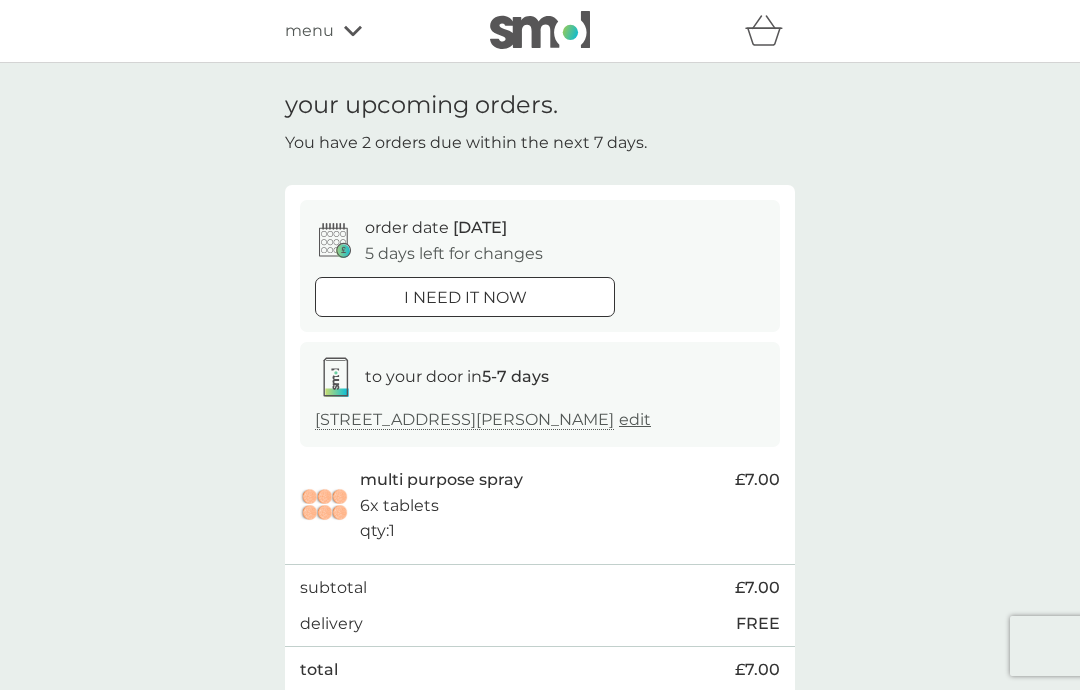 click on "your upcoming orders. You have 2 orders due within the next 7 days. order date   [DATE] 5 days left for changes i need it now to your door in  5-7 days [STREET_ADDRESS][PERSON_NAME] edit multi purpose spray 6x tablets qty :  1 £7.00 subtotal £7.00 delivery FREE total £7.00 Manage plan order date   [DATE] 6 days left for changes i need it now to your door in  5-7 days [STREET_ADDRESS] edit non-bio laundry capsules 24x capsules qty :  1 £6.00 subtotal £6.00 delivery FREE total £6.00 Manage plan" at bounding box center [540, 715] 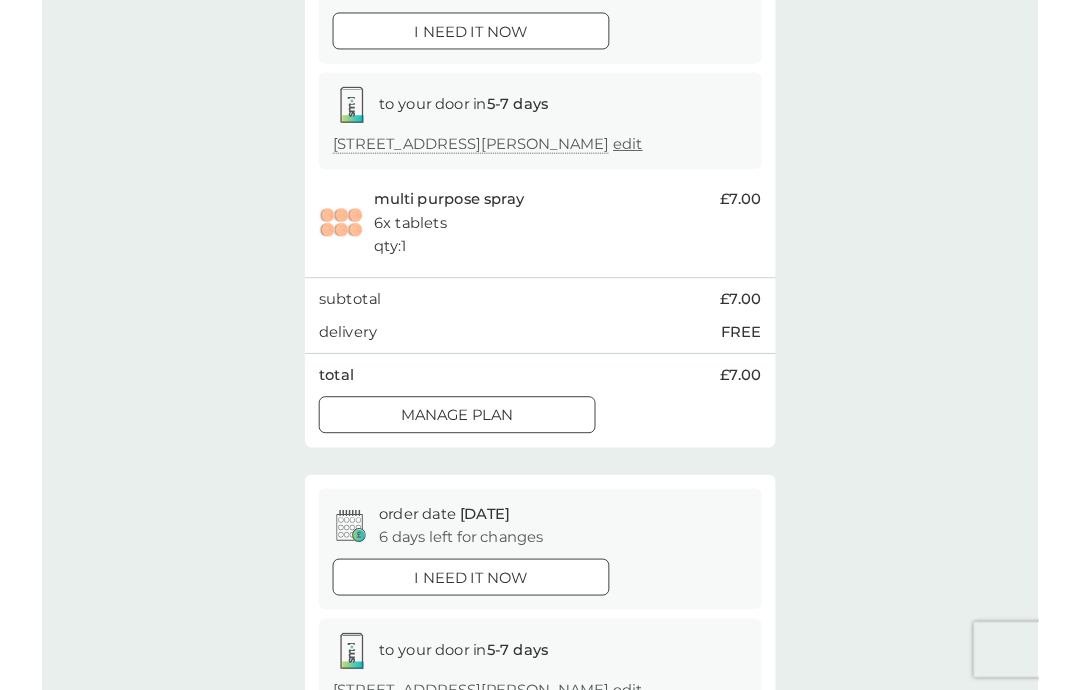 scroll, scrollTop: 321, scrollLeft: 0, axis: vertical 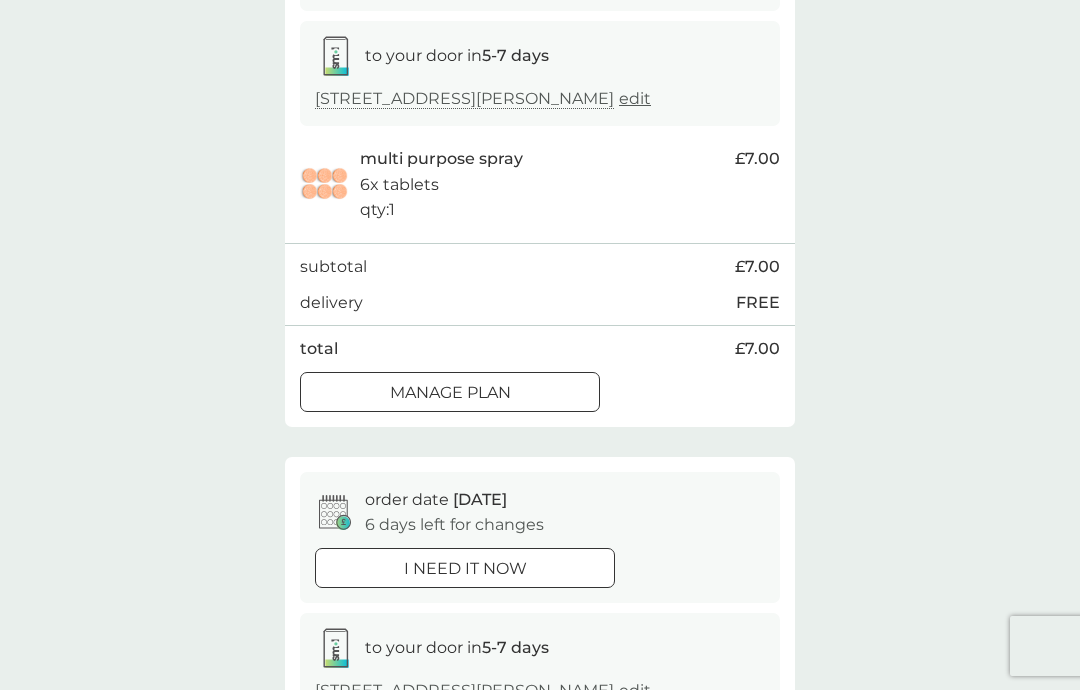 click on "Manage plan" at bounding box center [450, 393] 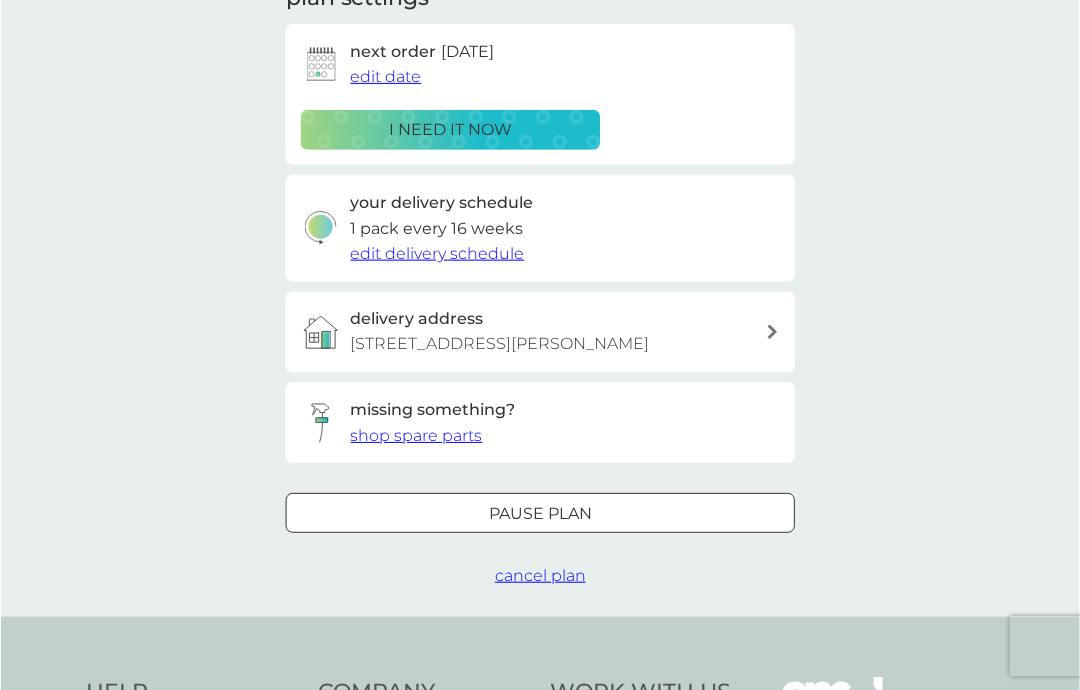 scroll, scrollTop: 306, scrollLeft: 0, axis: vertical 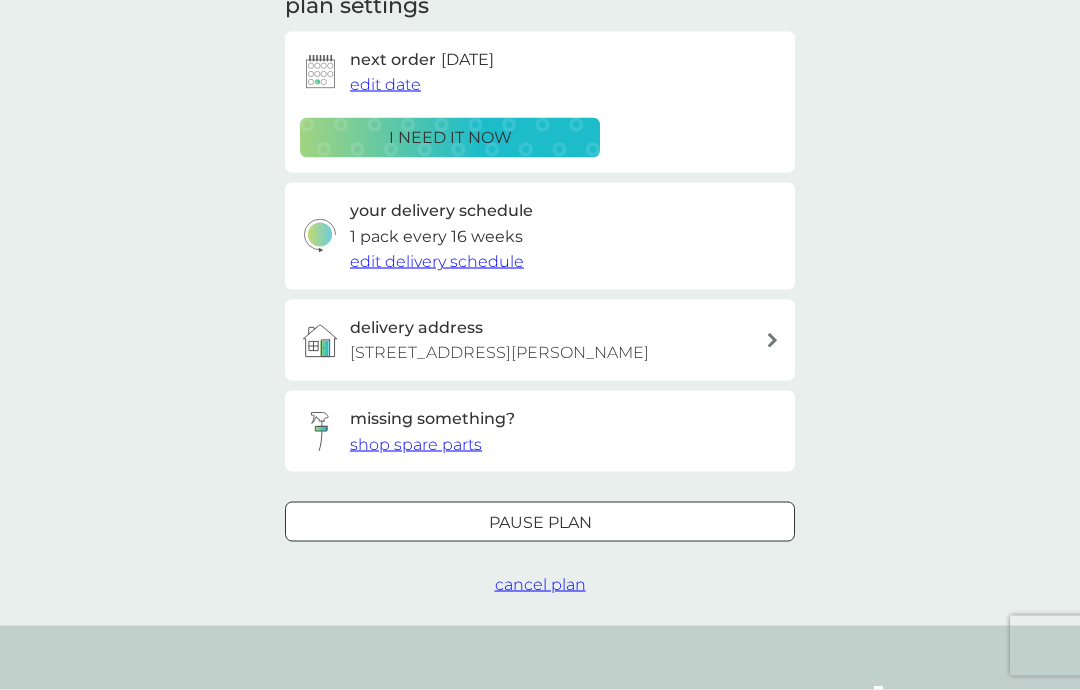 click on "Pause plan" at bounding box center [540, 523] 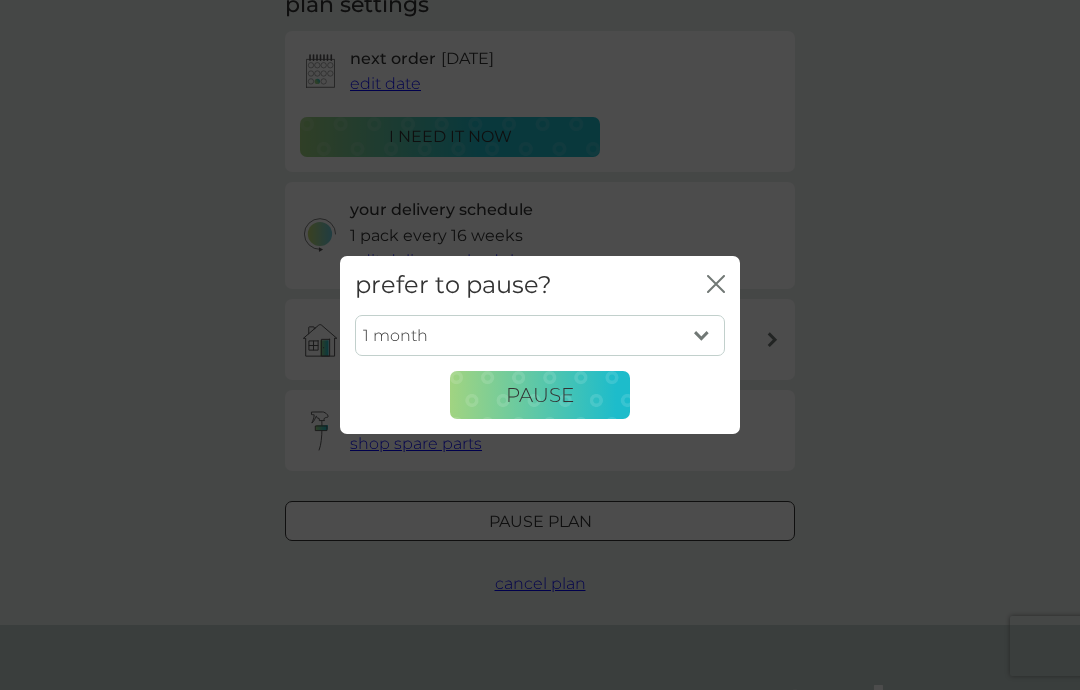 click on "1 month 2 months 3 months 4 months 5 months 6 months" at bounding box center (540, 336) 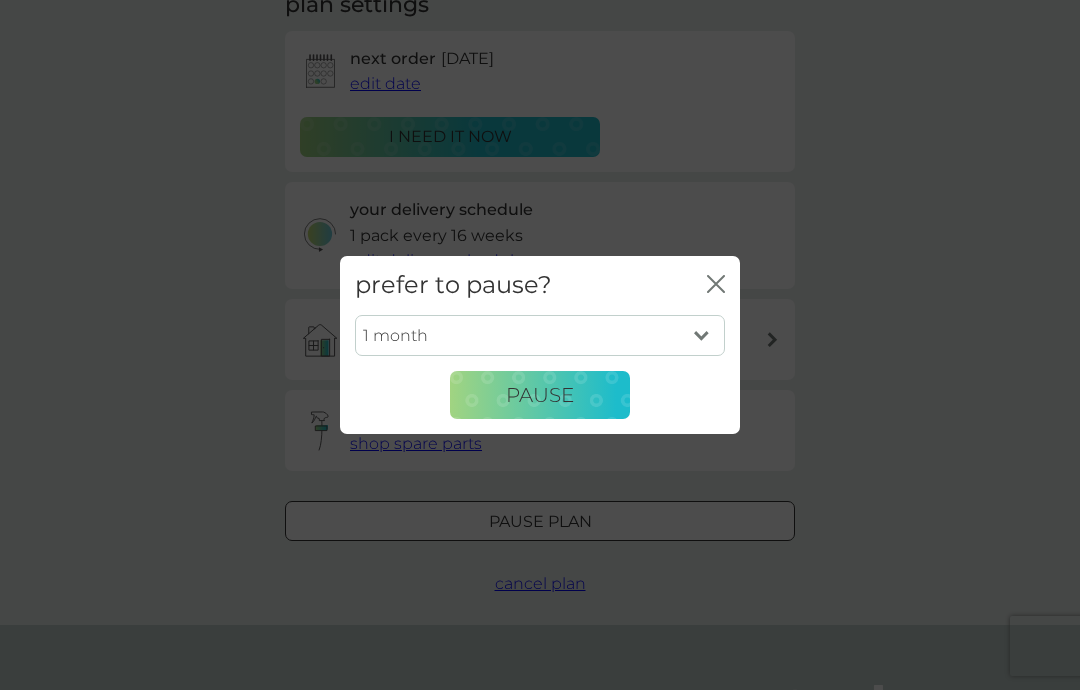select on "2" 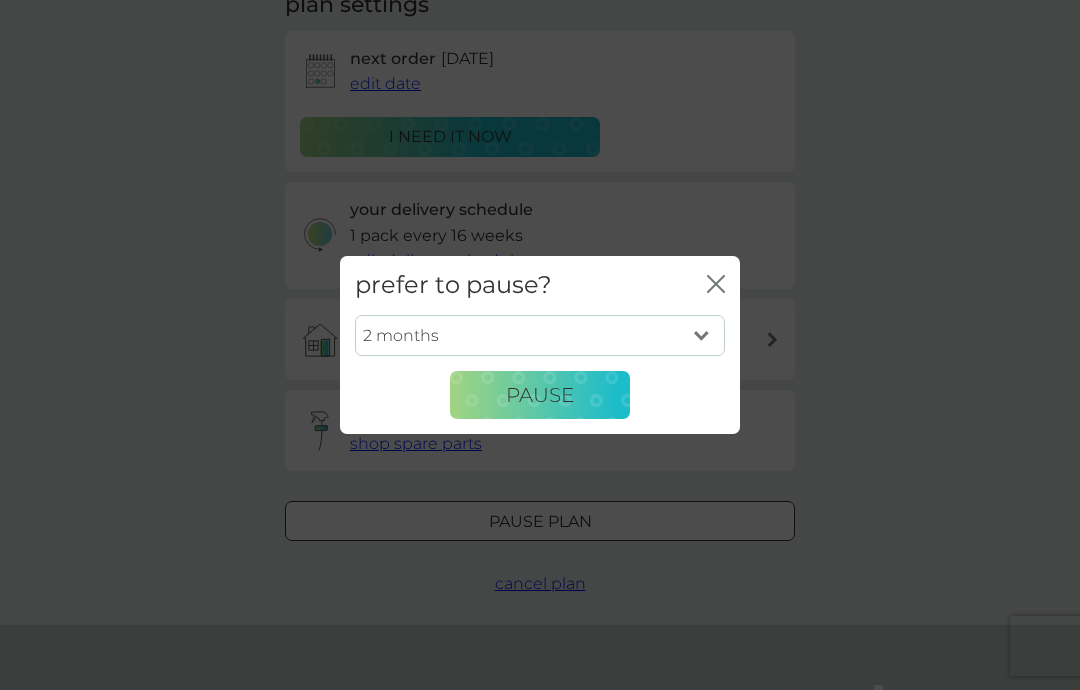 click on "Pause" at bounding box center (540, 395) 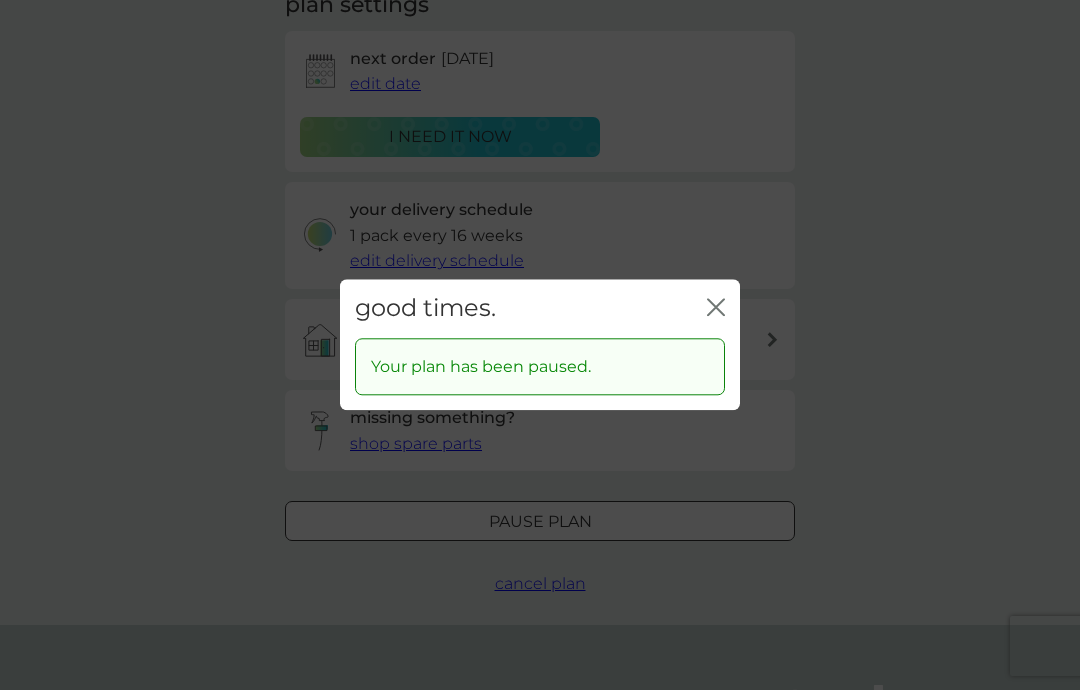 click on "close" 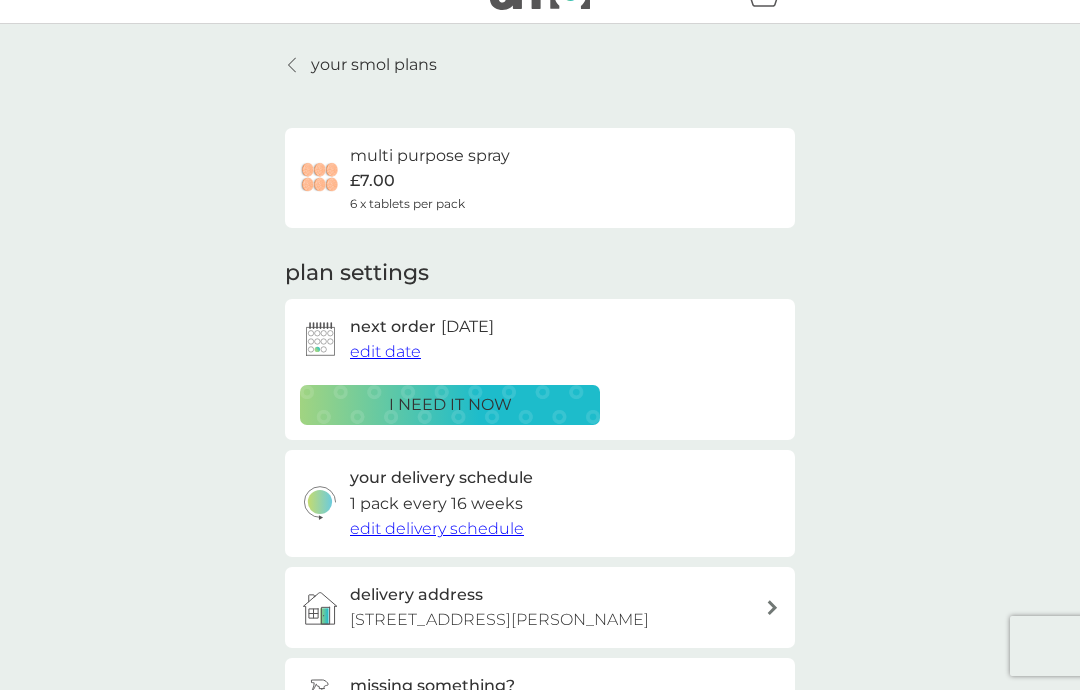 scroll, scrollTop: 0, scrollLeft: 0, axis: both 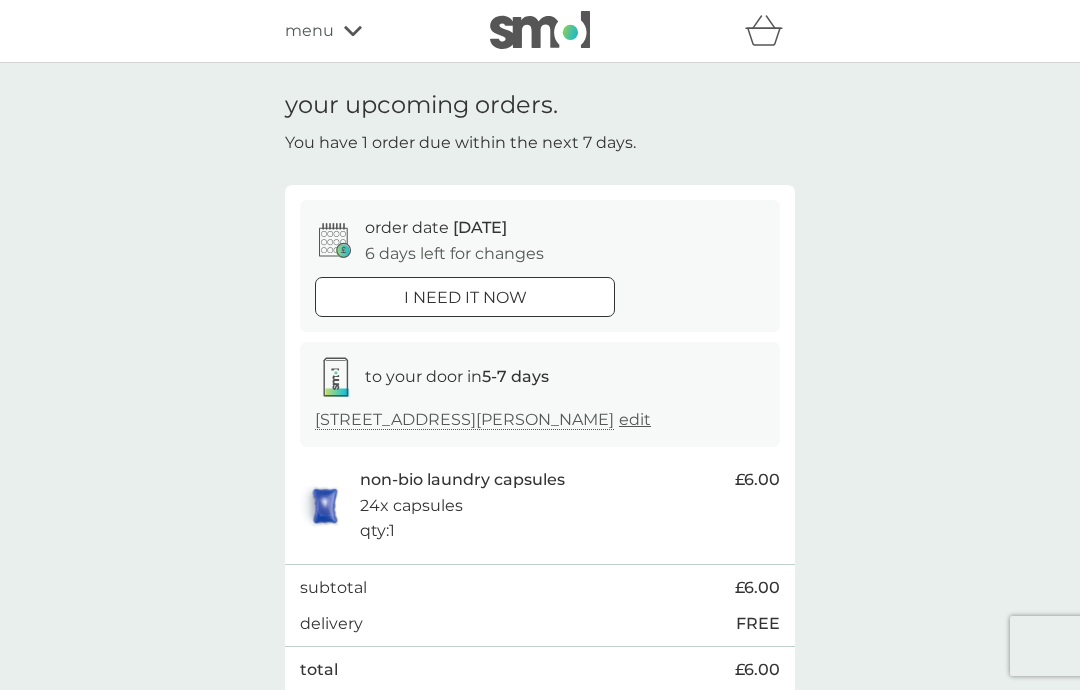 click on "menu" at bounding box center [370, 31] 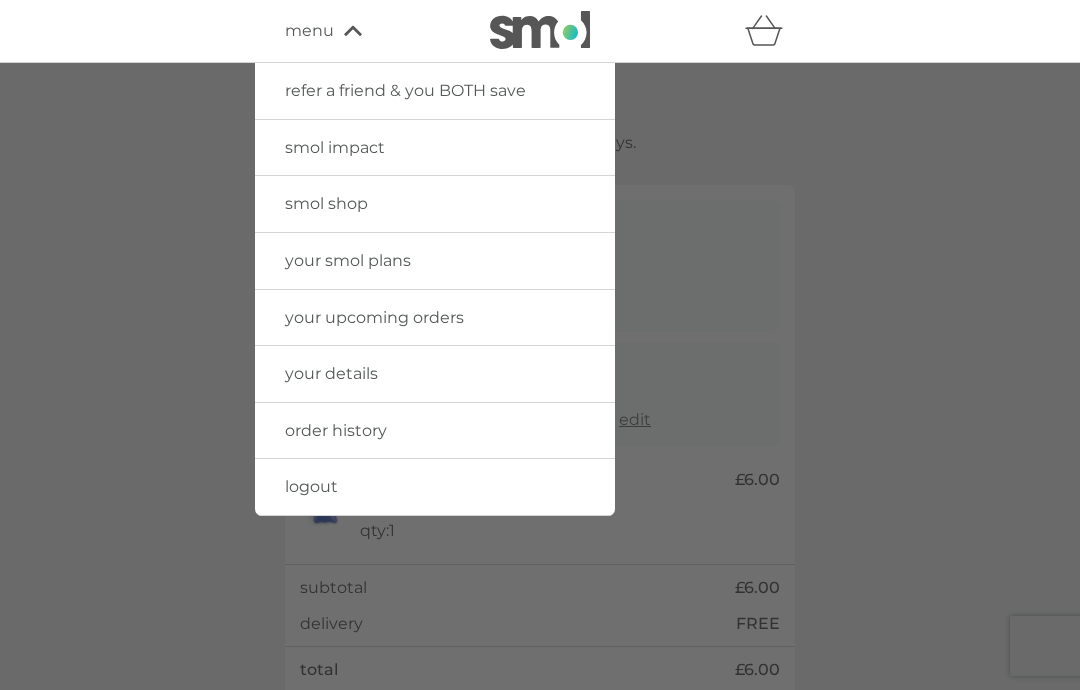 click on "logout" at bounding box center (435, 487) 